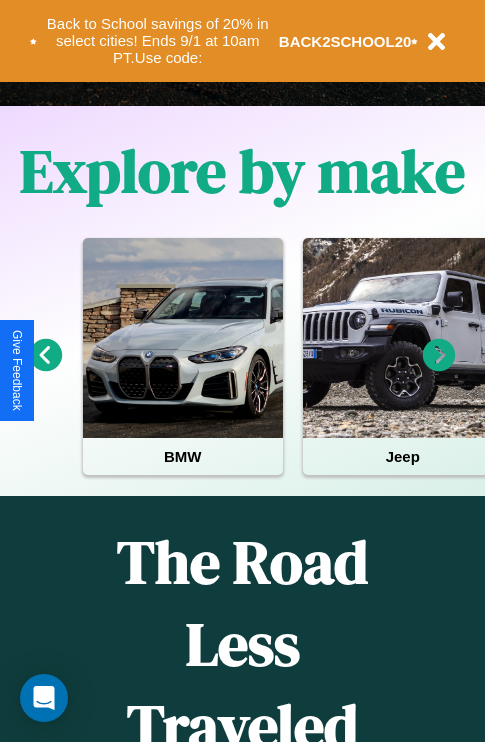 scroll, scrollTop: 0, scrollLeft: 0, axis: both 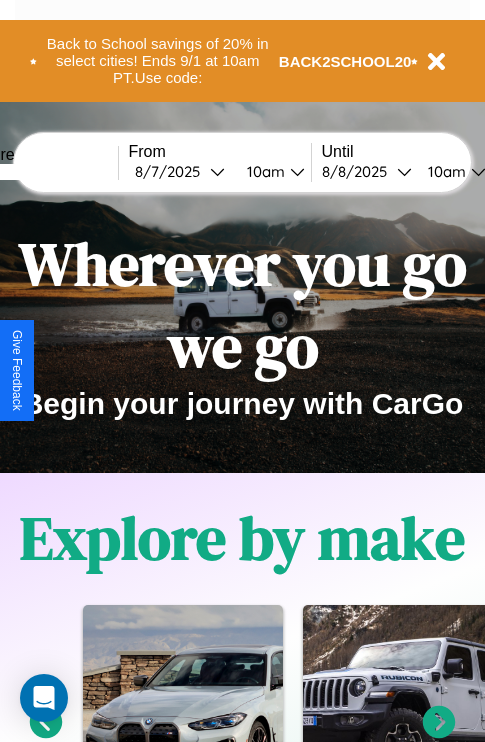 click at bounding box center [43, 172] 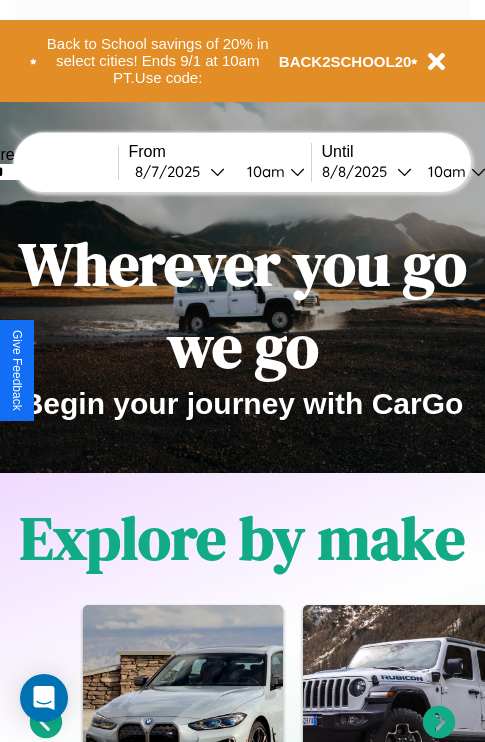 type on "******" 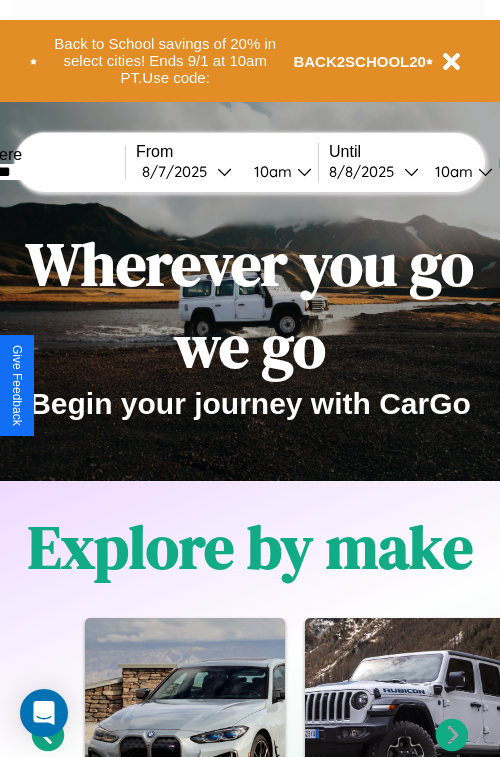 select on "*" 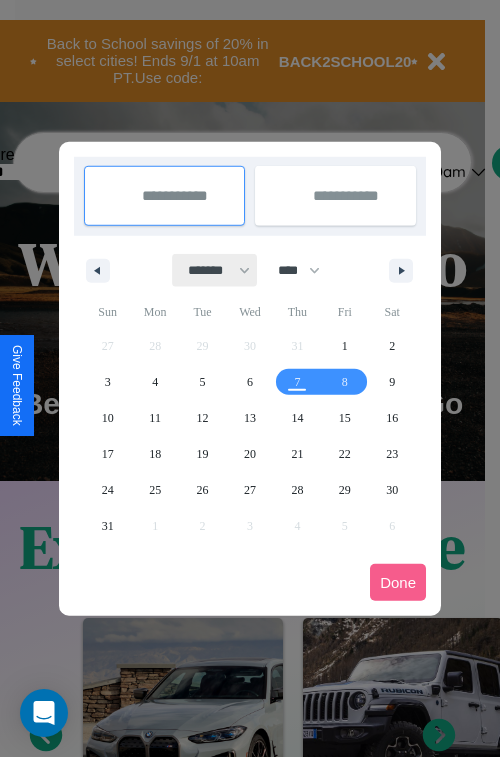 click on "******* ******** ***** ***** *** **** **** ****** ********* ******* ******** ********" at bounding box center [215, 270] 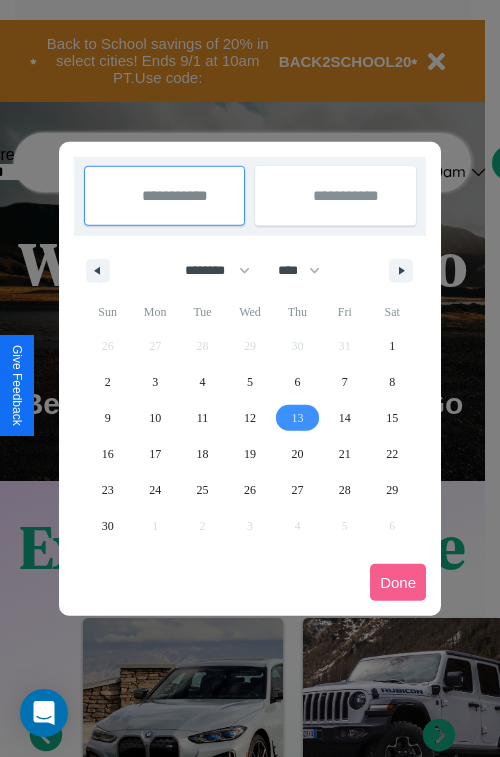 click on "13" at bounding box center [297, 418] 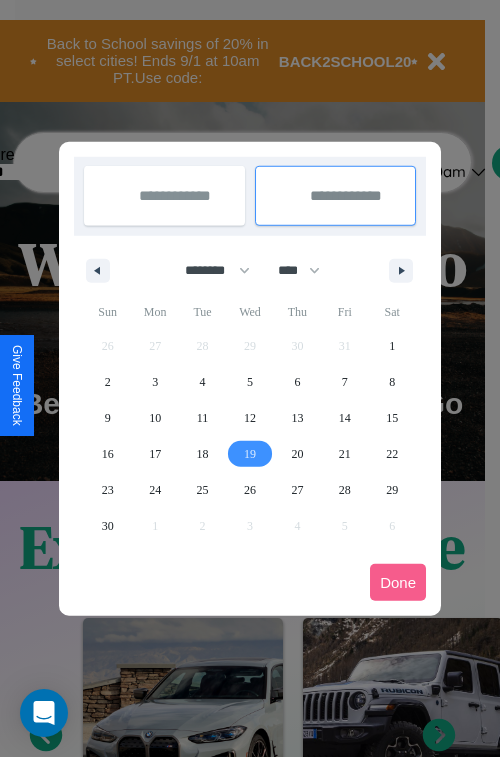 click on "19" at bounding box center (250, 454) 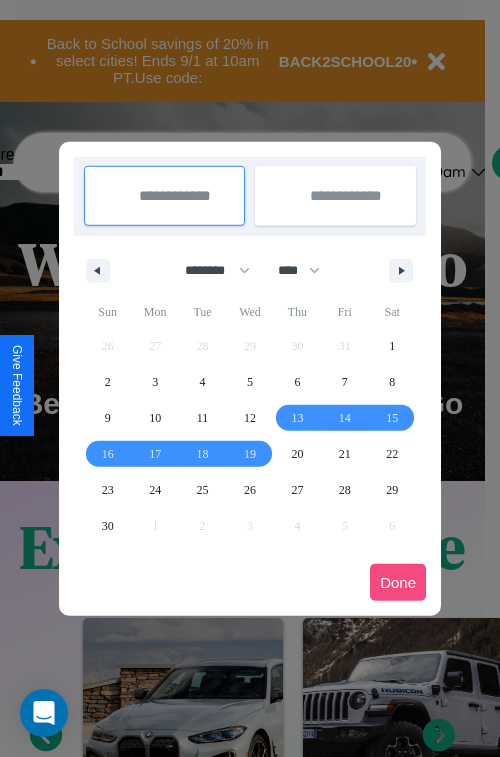 click on "Done" at bounding box center (398, 582) 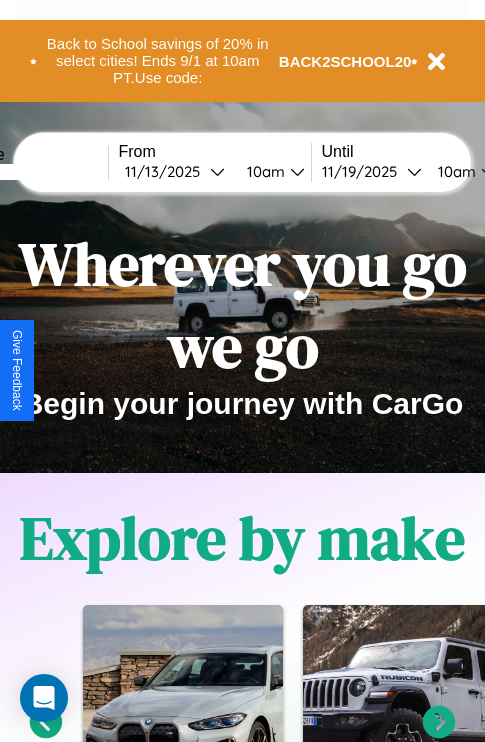 scroll, scrollTop: 0, scrollLeft: 77, axis: horizontal 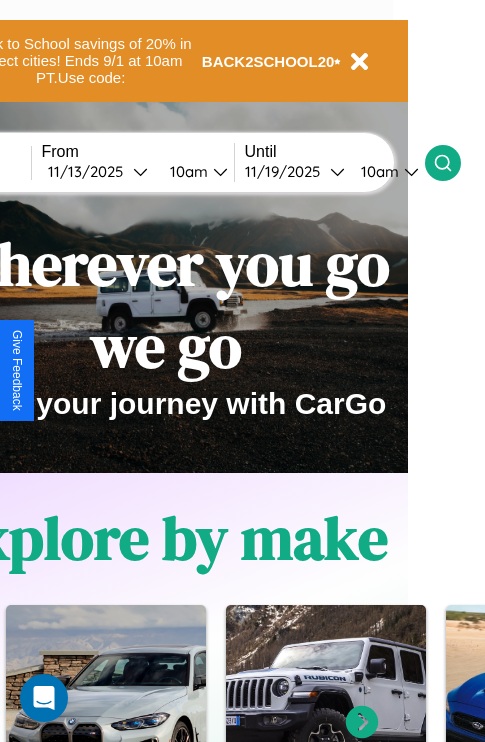 click 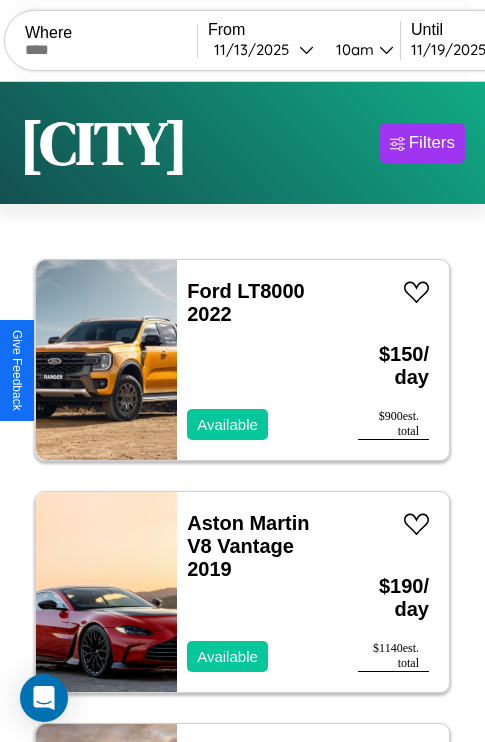 scroll, scrollTop: 95, scrollLeft: 0, axis: vertical 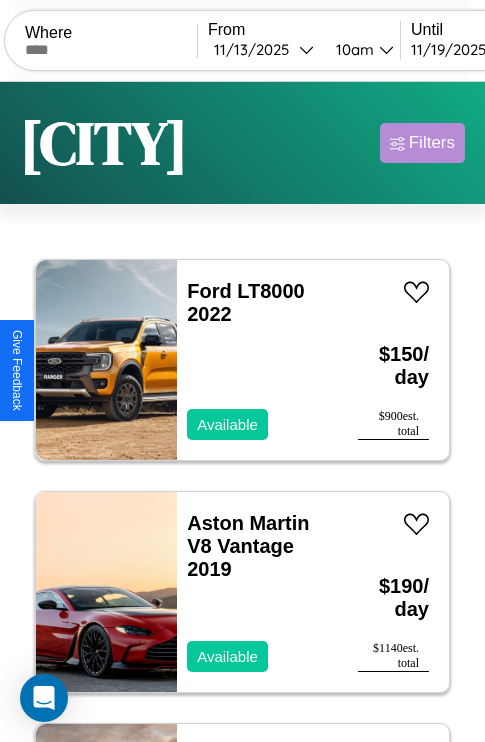 click on "Filters" at bounding box center (432, 143) 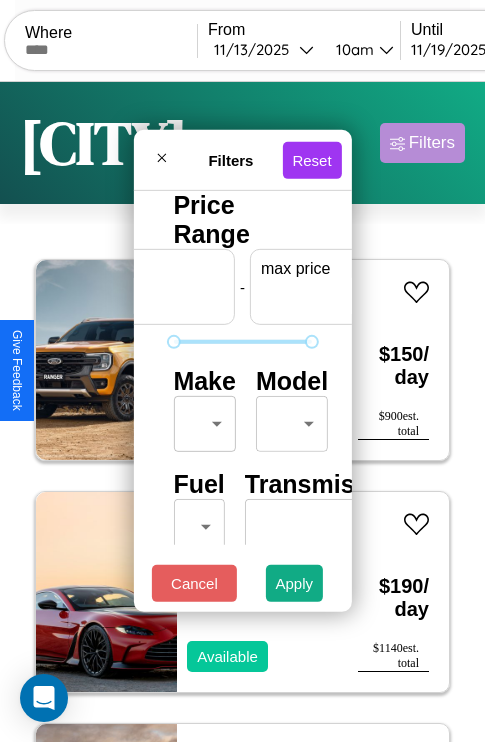 scroll, scrollTop: 0, scrollLeft: 124, axis: horizontal 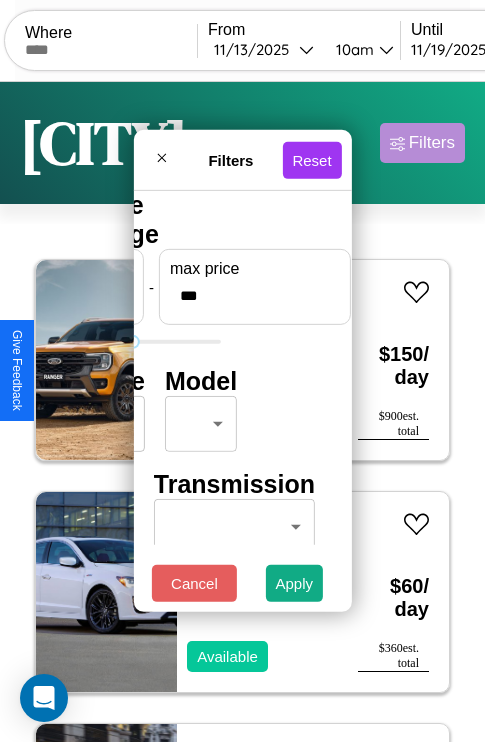 type on "***" 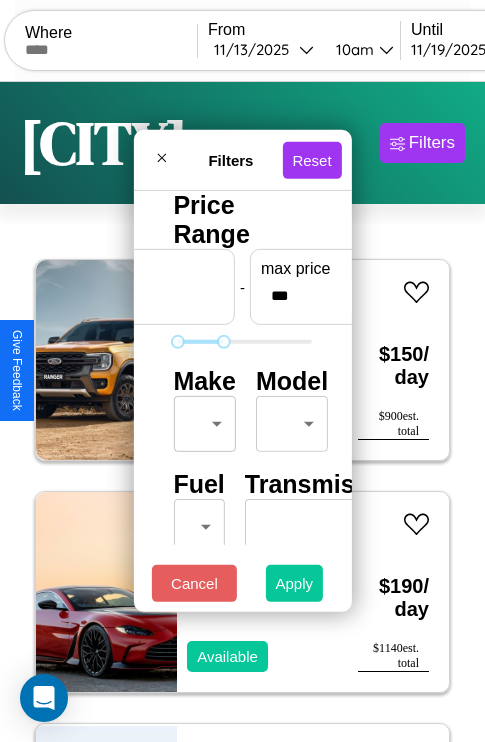 type on "**" 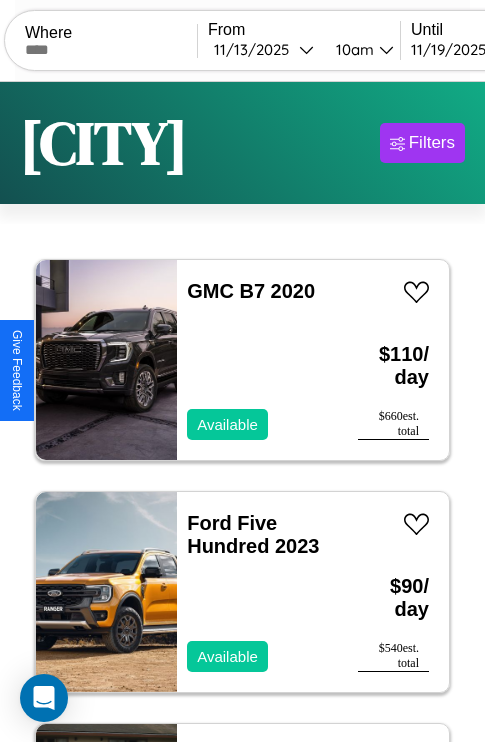 scroll, scrollTop: 95, scrollLeft: 0, axis: vertical 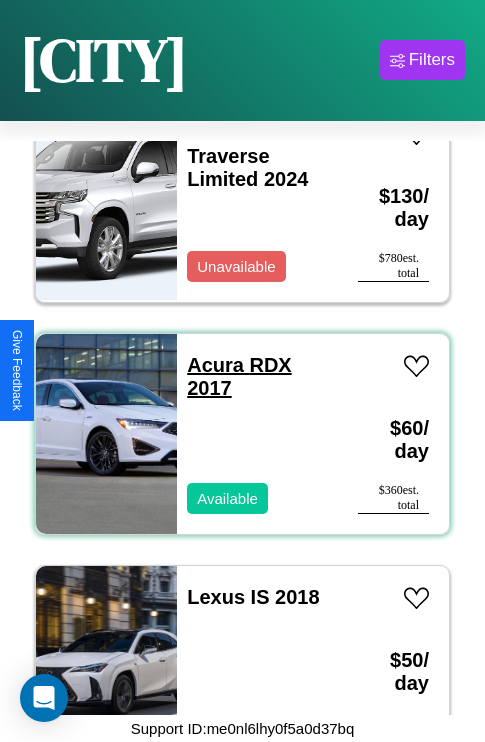 click on "Acura   RDX   2017" at bounding box center (239, 376) 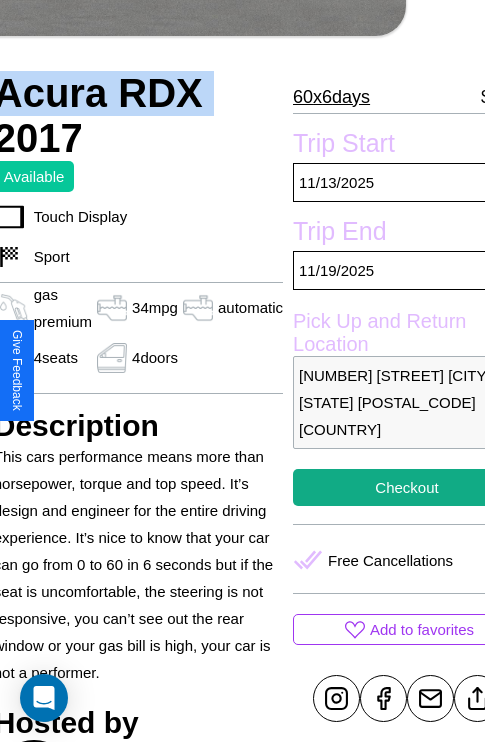 scroll, scrollTop: 459, scrollLeft: 107, axis: both 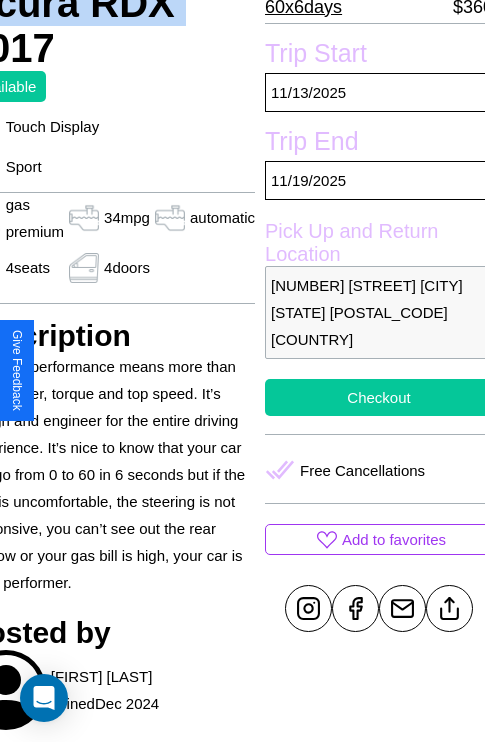 click on "Checkout" at bounding box center [379, 397] 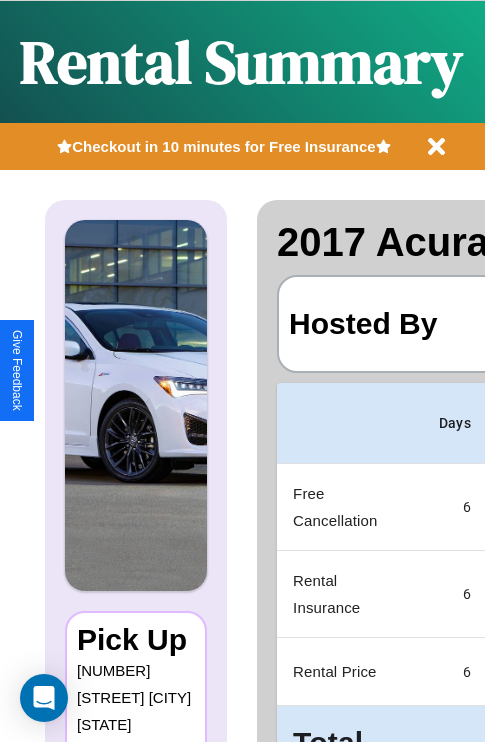 scroll, scrollTop: 0, scrollLeft: 382, axis: horizontal 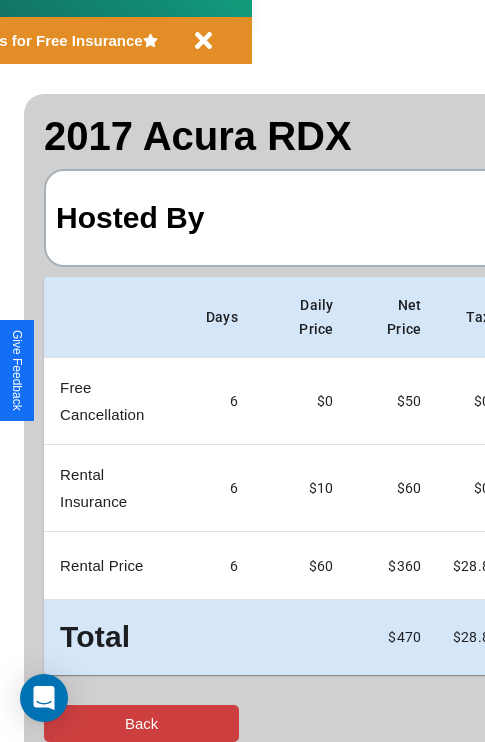click on "Back" at bounding box center (141, 723) 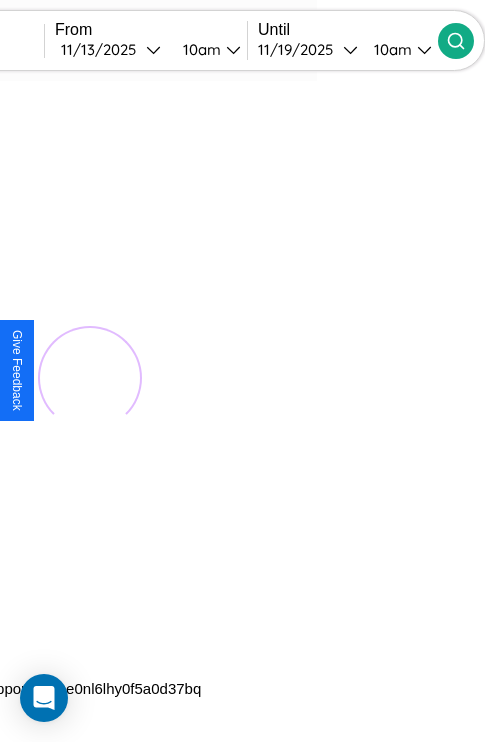 scroll, scrollTop: 0, scrollLeft: 0, axis: both 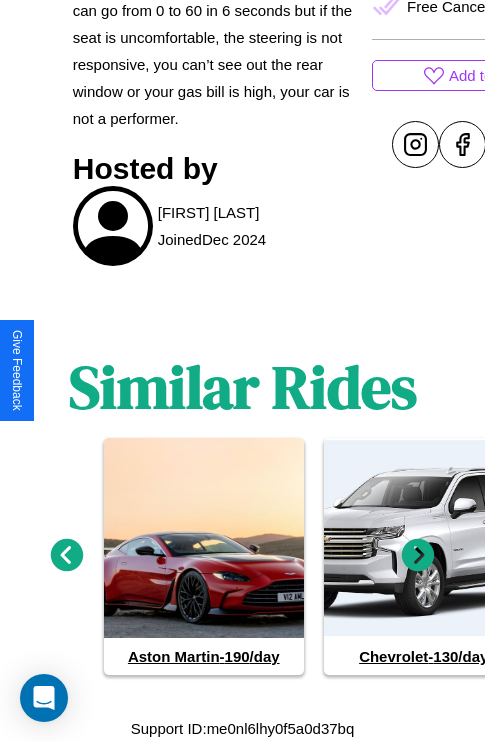 click 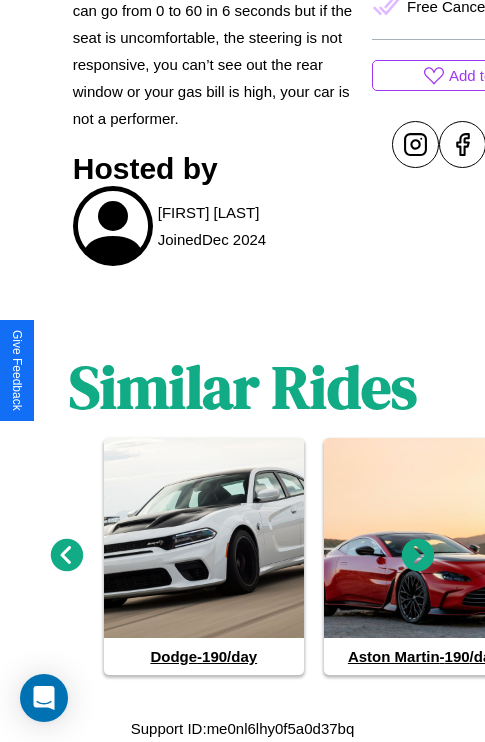 click 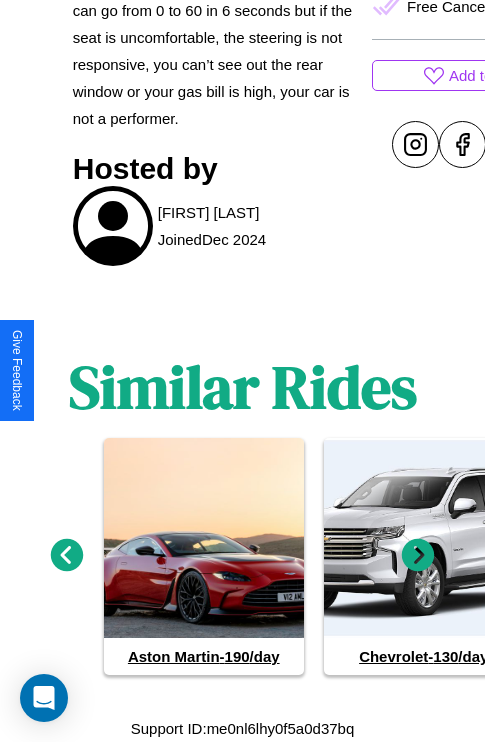 click 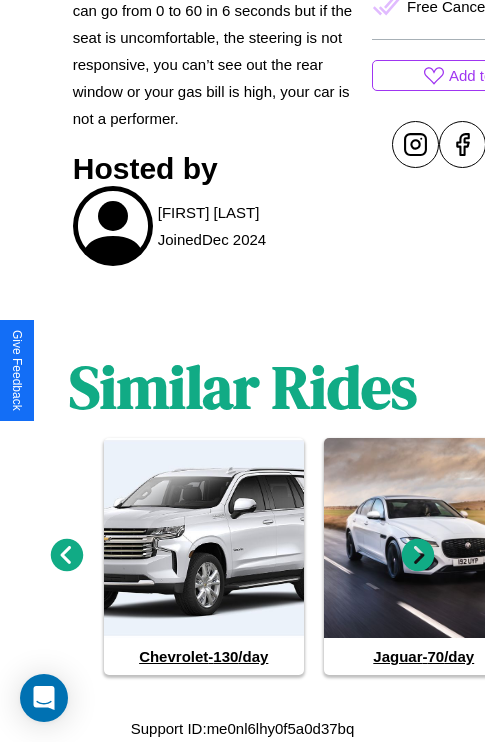 click 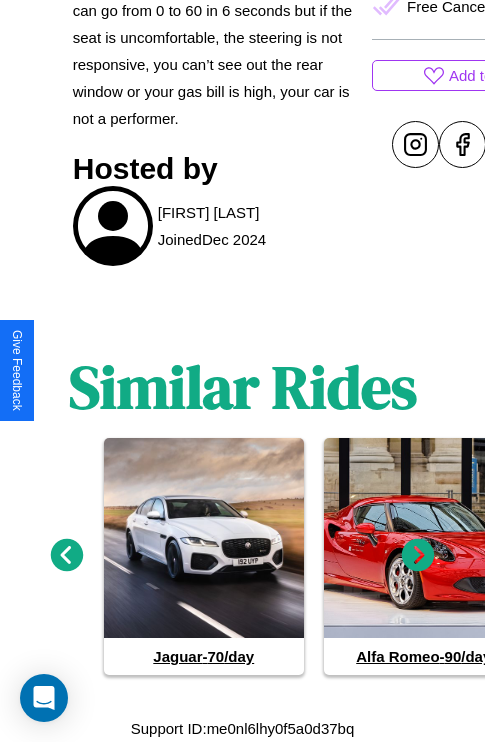 click 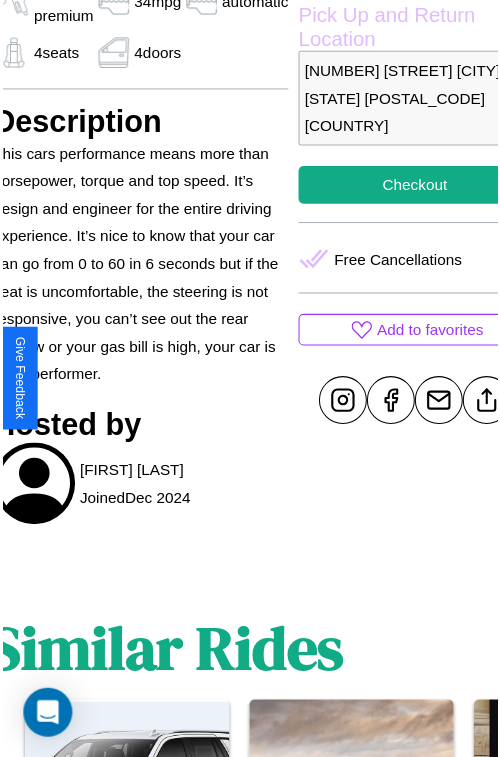 scroll, scrollTop: 601, scrollLeft: 107, axis: both 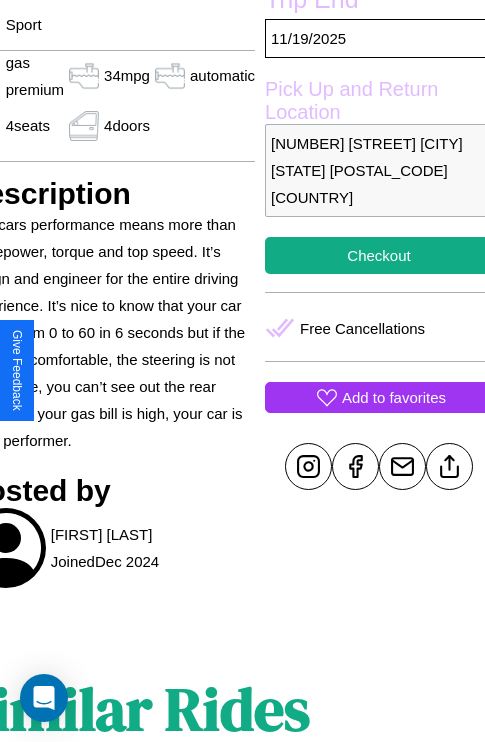 click on "Add to favorites" at bounding box center (394, 397) 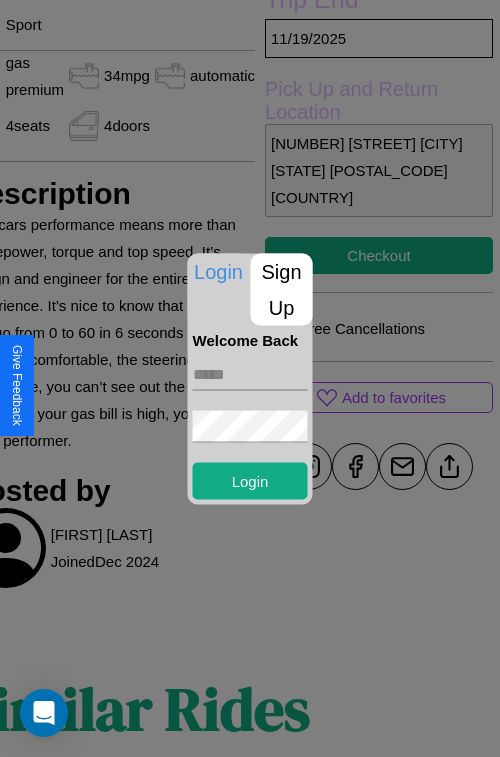 click on "Sign Up" at bounding box center [282, 289] 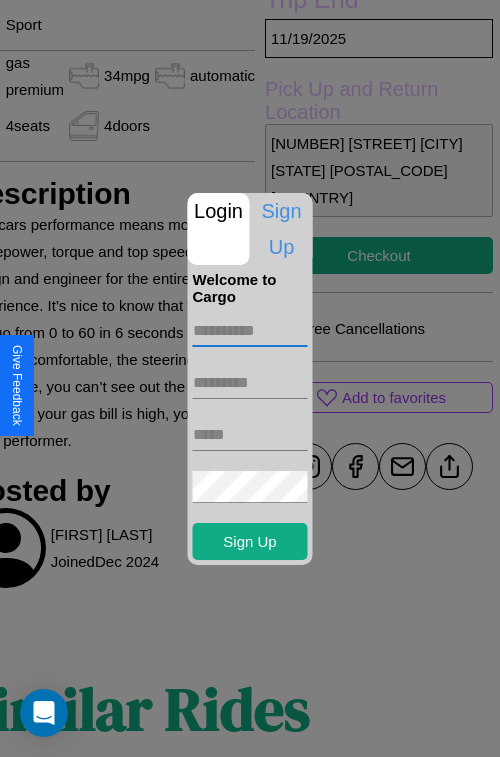 click at bounding box center (250, 331) 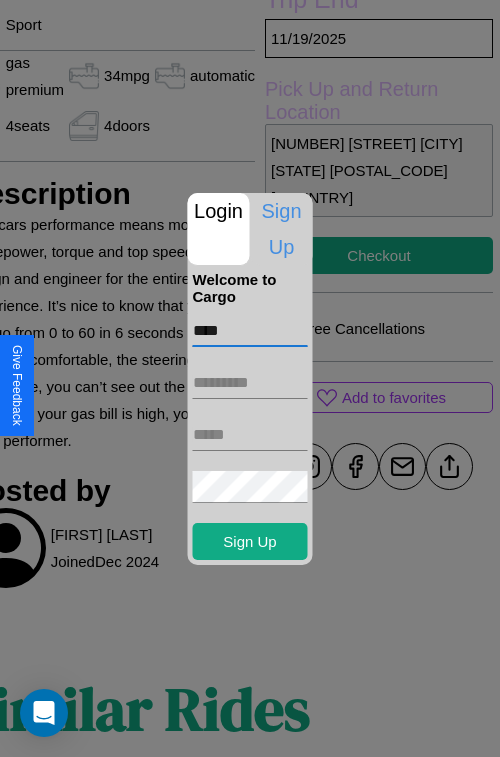 type on "****" 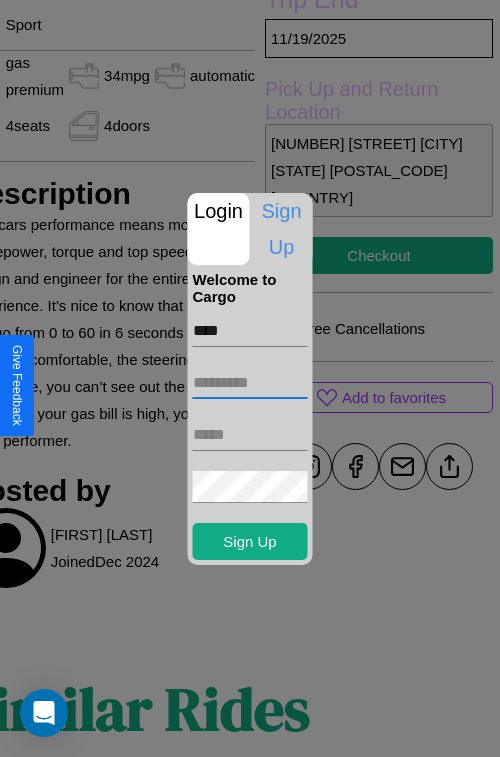 click at bounding box center (250, 383) 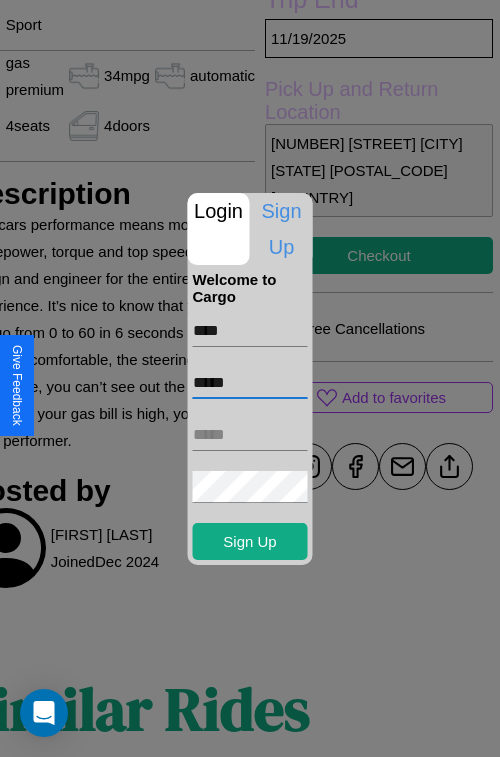type on "*****" 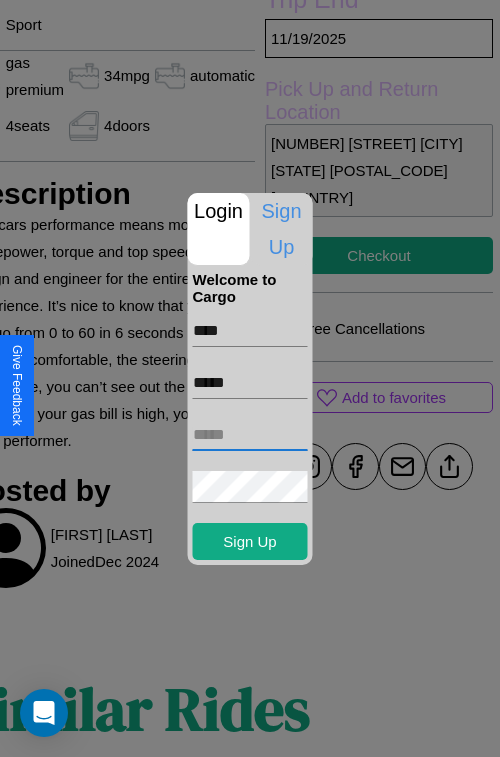 click at bounding box center (250, 435) 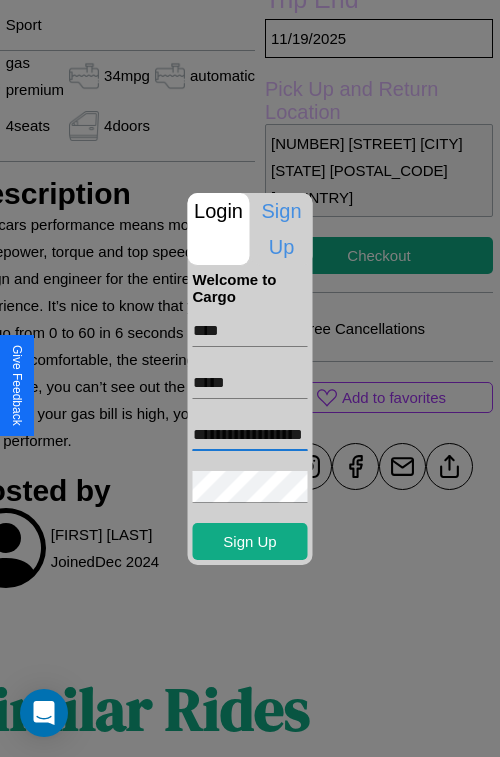 scroll, scrollTop: 0, scrollLeft: 69, axis: horizontal 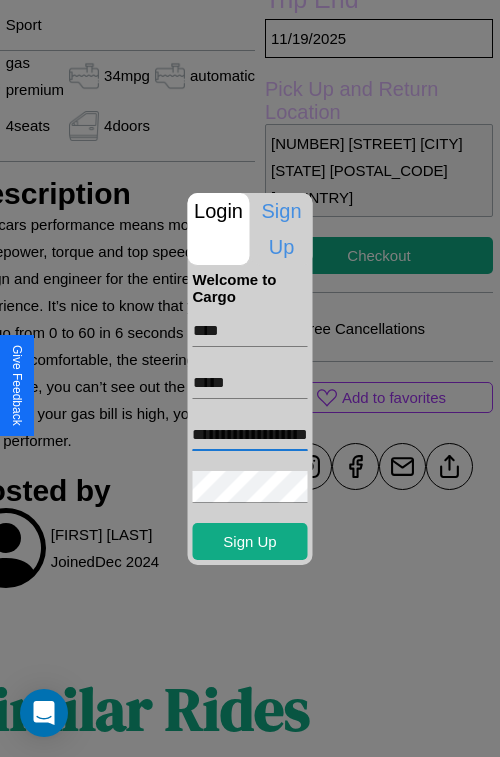 type on "**********" 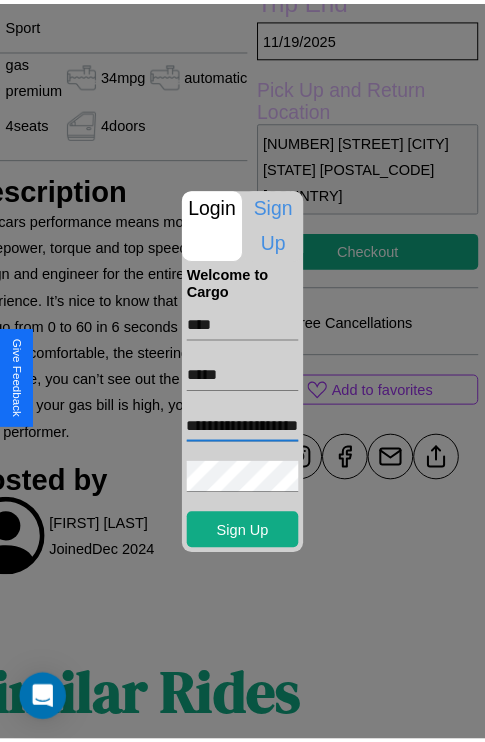 scroll, scrollTop: 0, scrollLeft: 0, axis: both 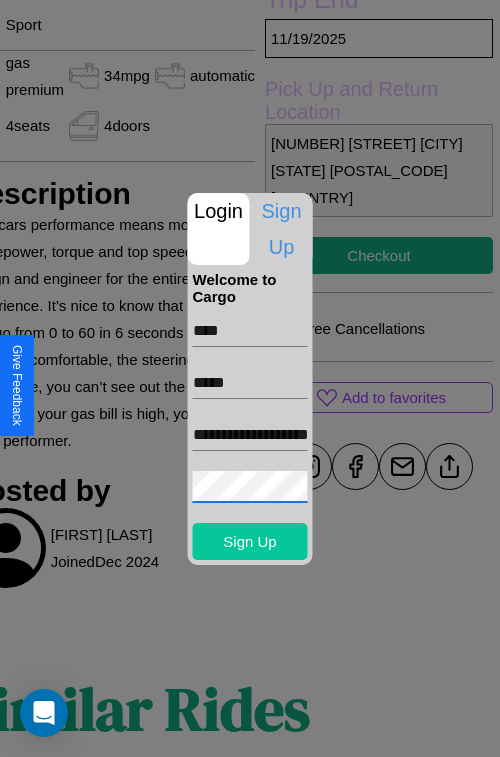 click on "Sign Up" at bounding box center (250, 541) 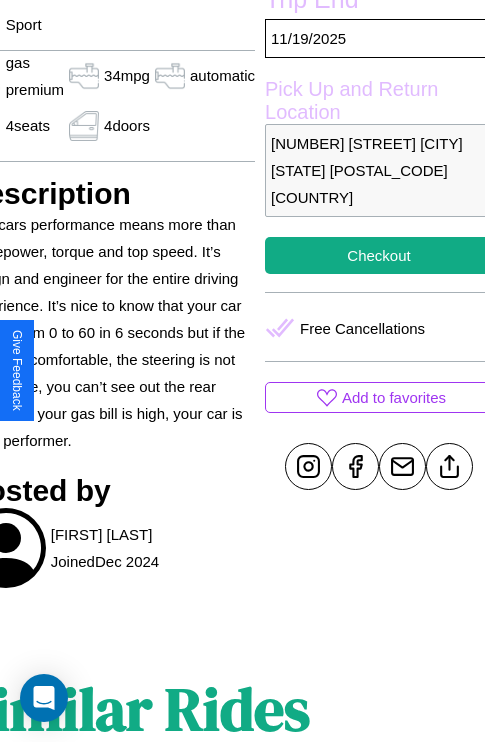 scroll, scrollTop: 459, scrollLeft: 107, axis: both 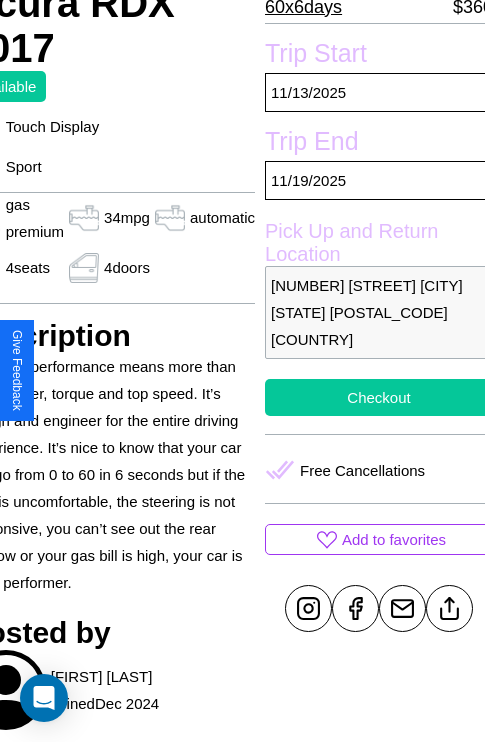 click on "Checkout" at bounding box center (379, 397) 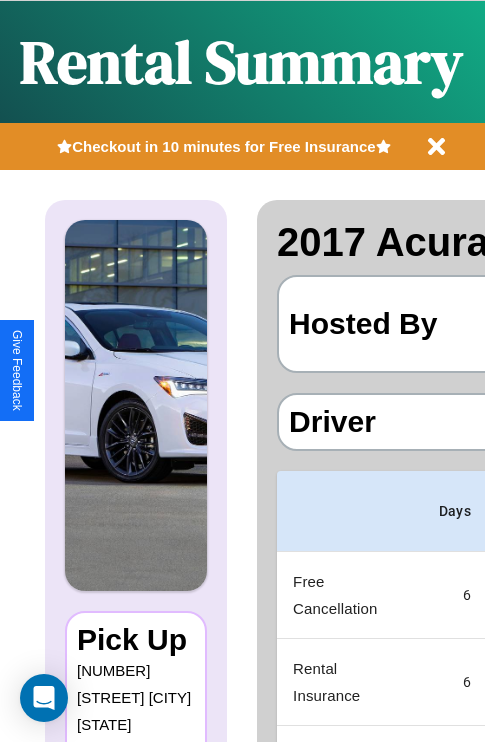 scroll, scrollTop: 0, scrollLeft: 382, axis: horizontal 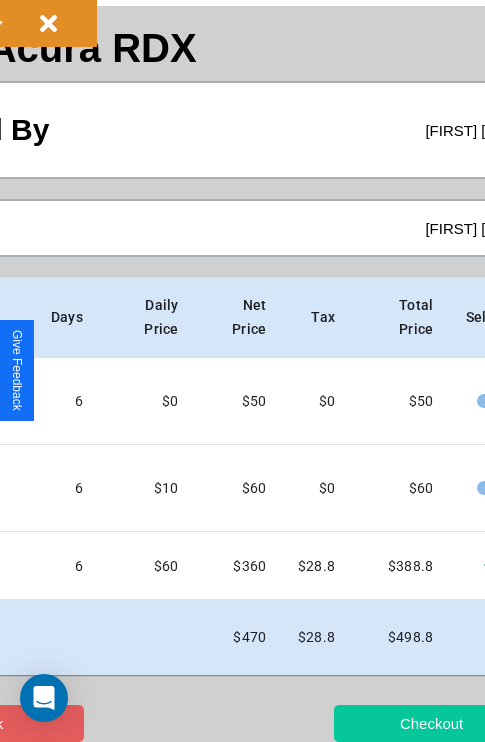 click on "Checkout" at bounding box center [431, 723] 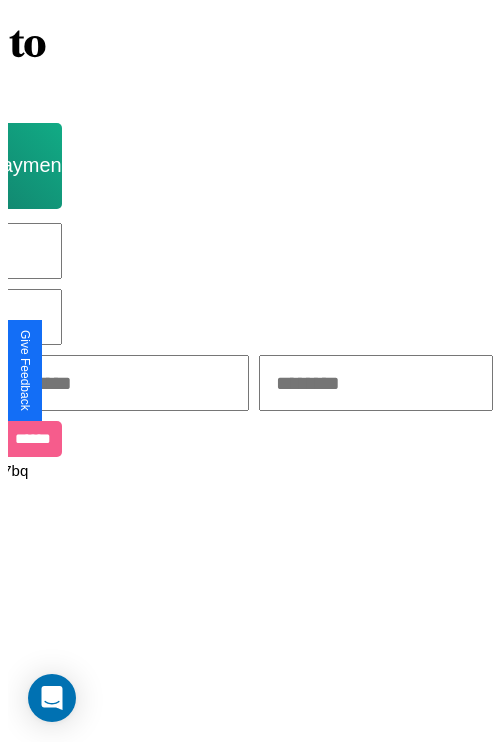 scroll, scrollTop: 0, scrollLeft: 0, axis: both 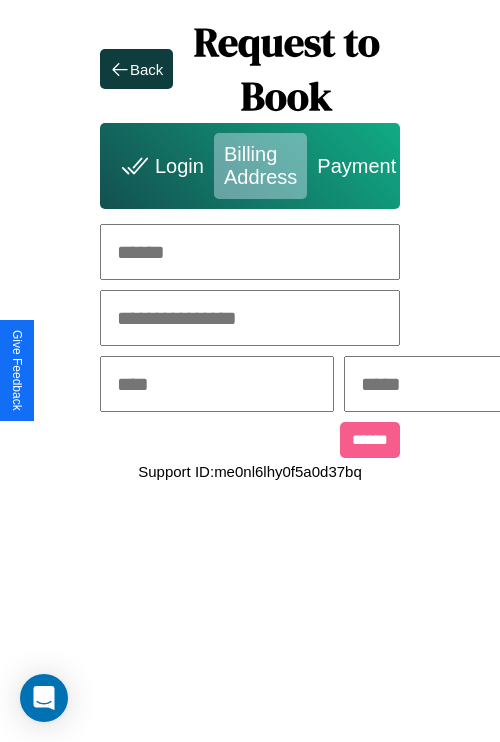 click at bounding box center [250, 252] 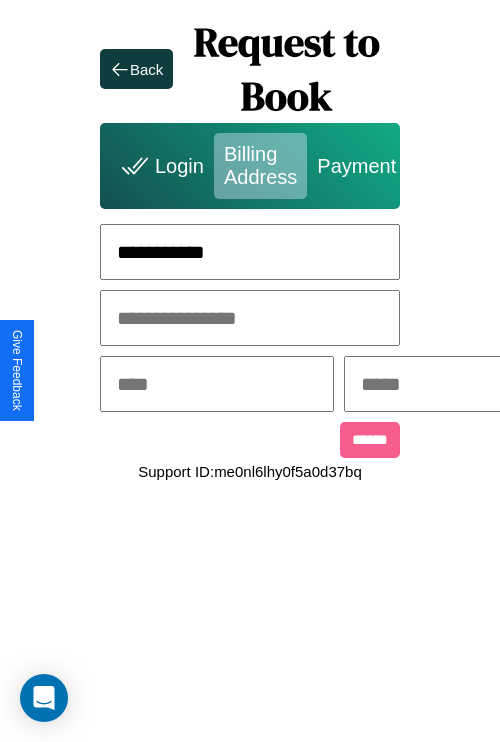 type on "**********" 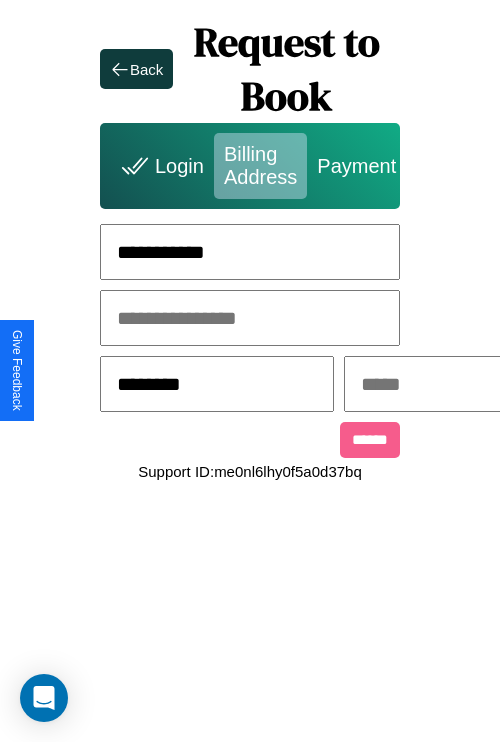 type on "********" 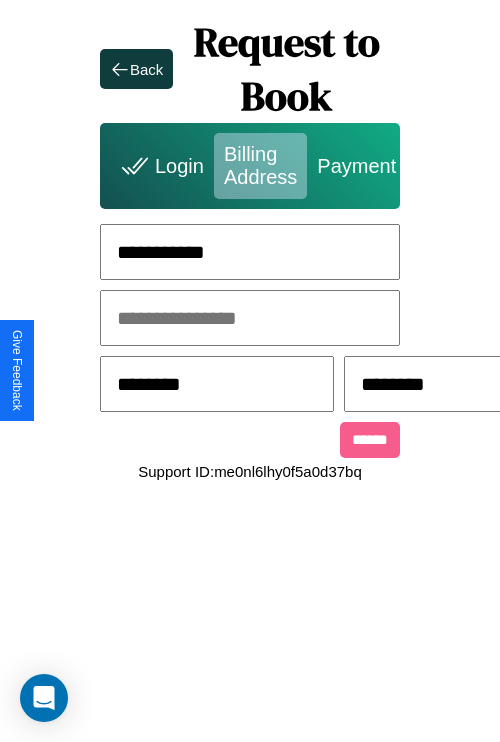 scroll, scrollTop: 0, scrollLeft: 517, axis: horizontal 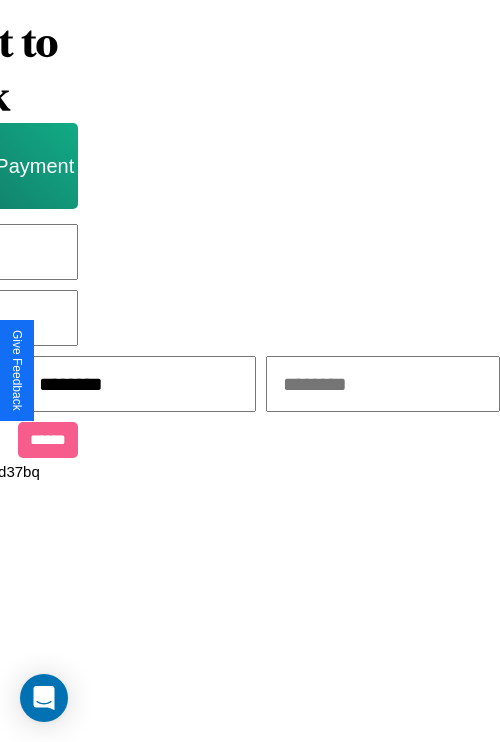 type on "********" 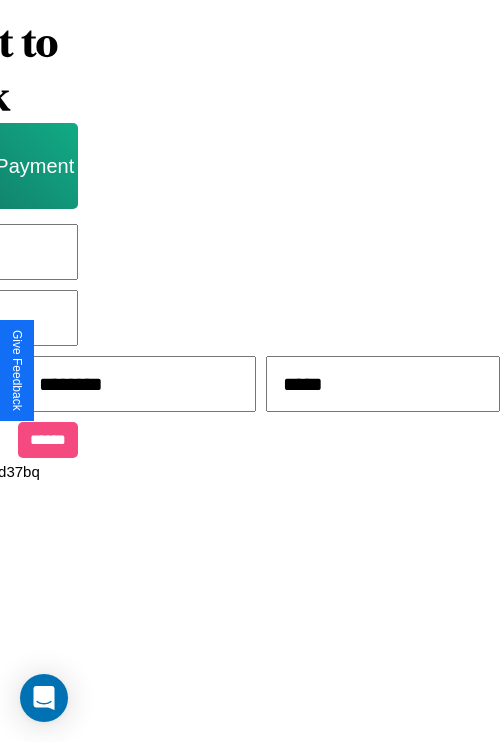 type on "*****" 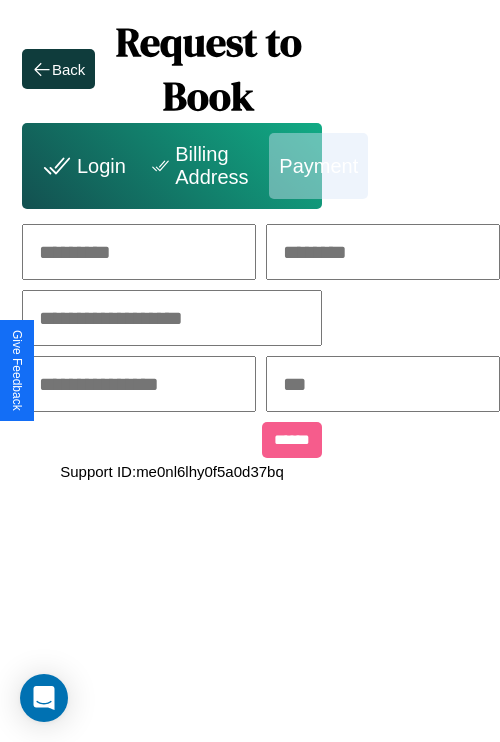 scroll, scrollTop: 0, scrollLeft: 208, axis: horizontal 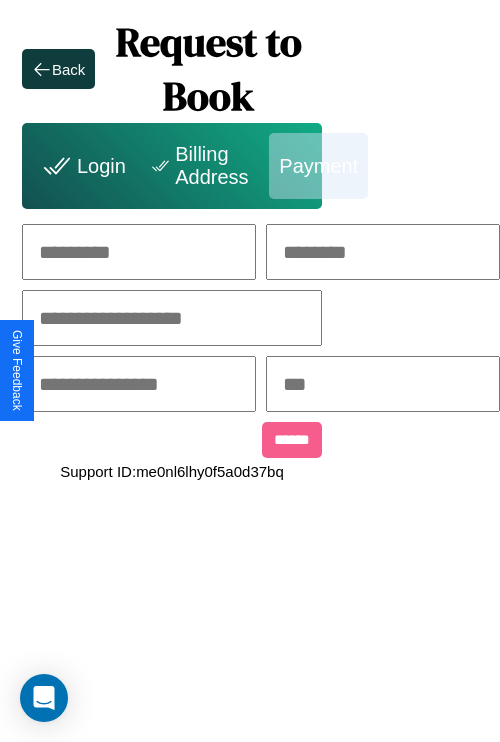 click at bounding box center (139, 252) 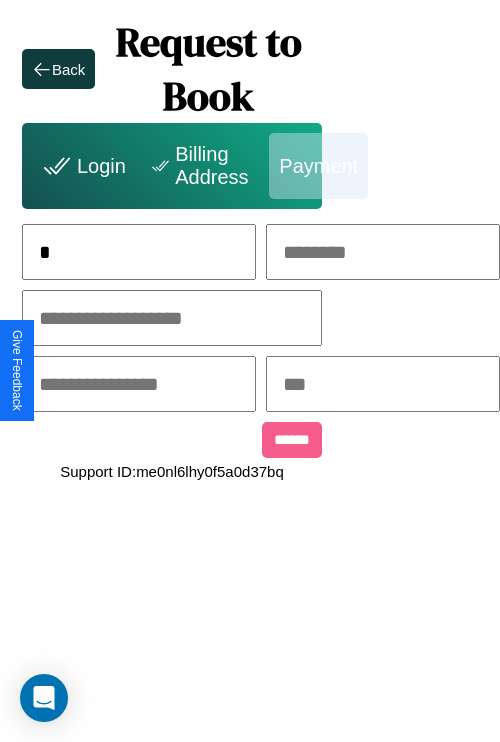 scroll, scrollTop: 0, scrollLeft: 127, axis: horizontal 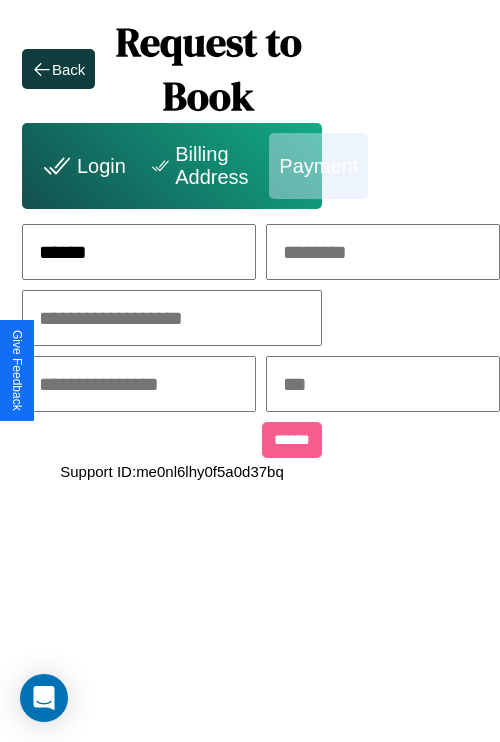 type on "******" 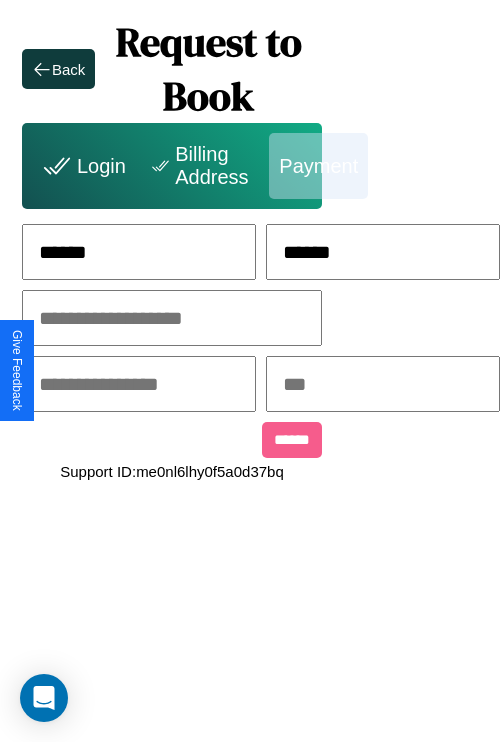 type on "******" 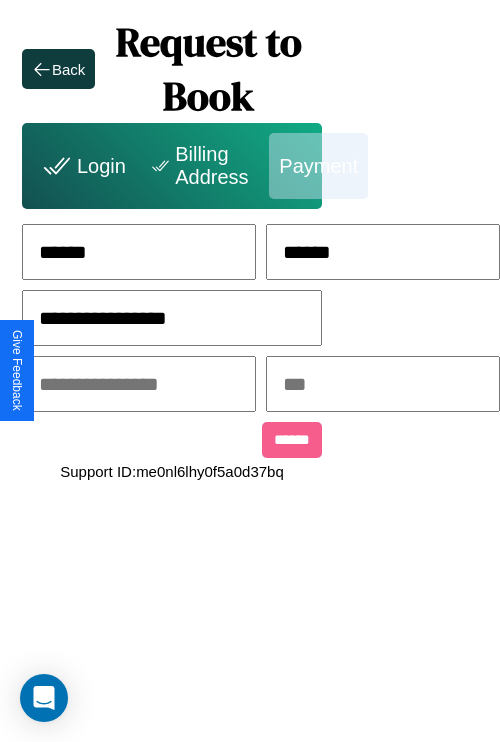 type on "**********" 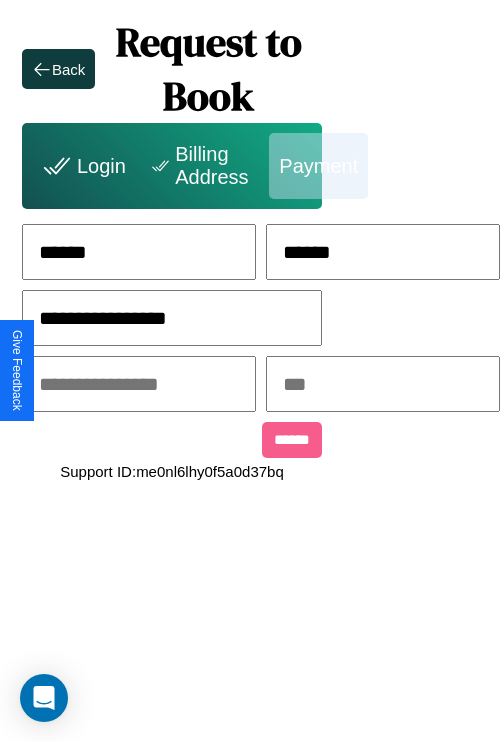 click at bounding box center (139, 384) 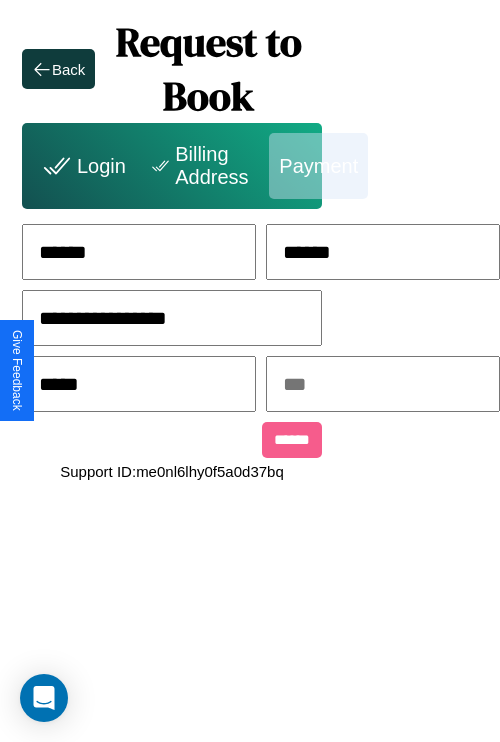 type on "*****" 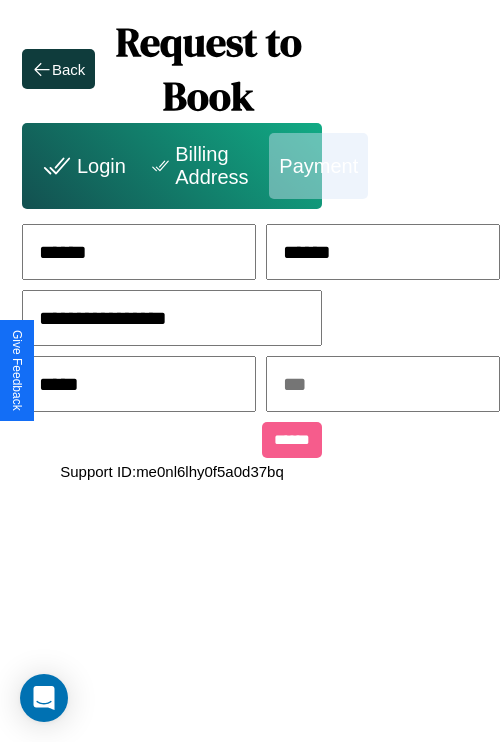 click at bounding box center [383, 384] 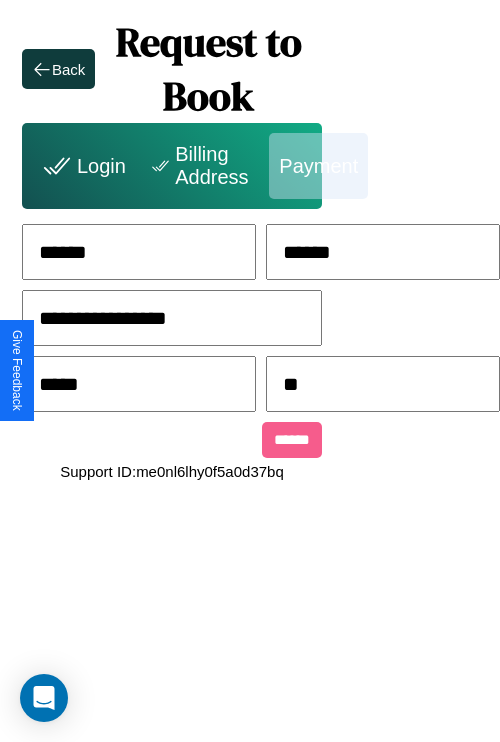 type on "***" 